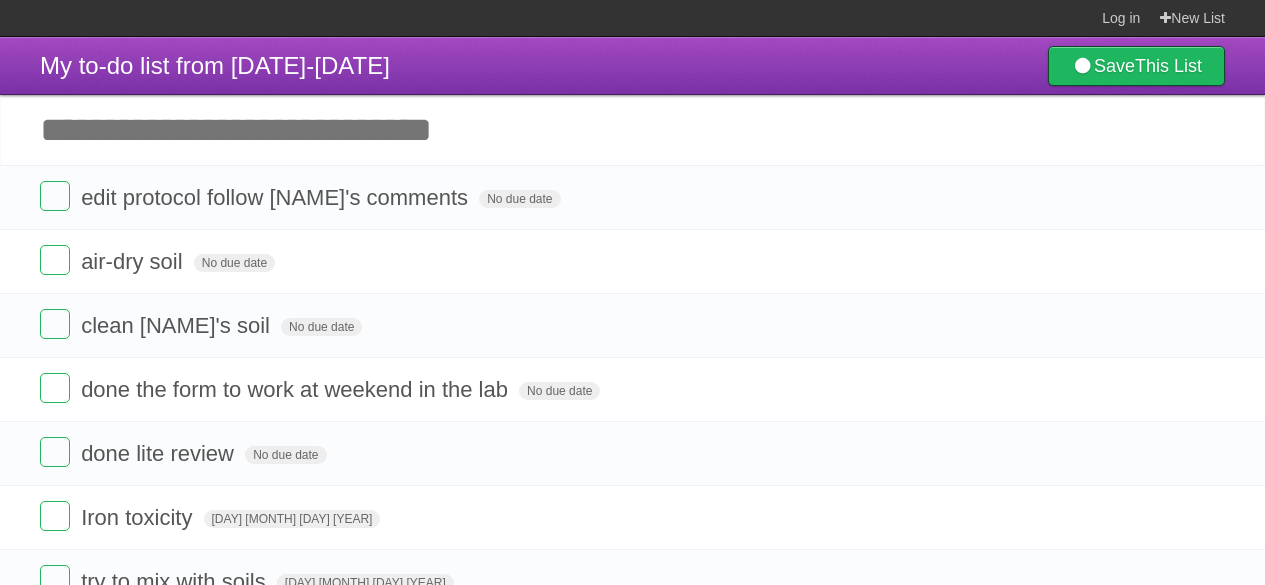 scroll, scrollTop: 0, scrollLeft: 0, axis: both 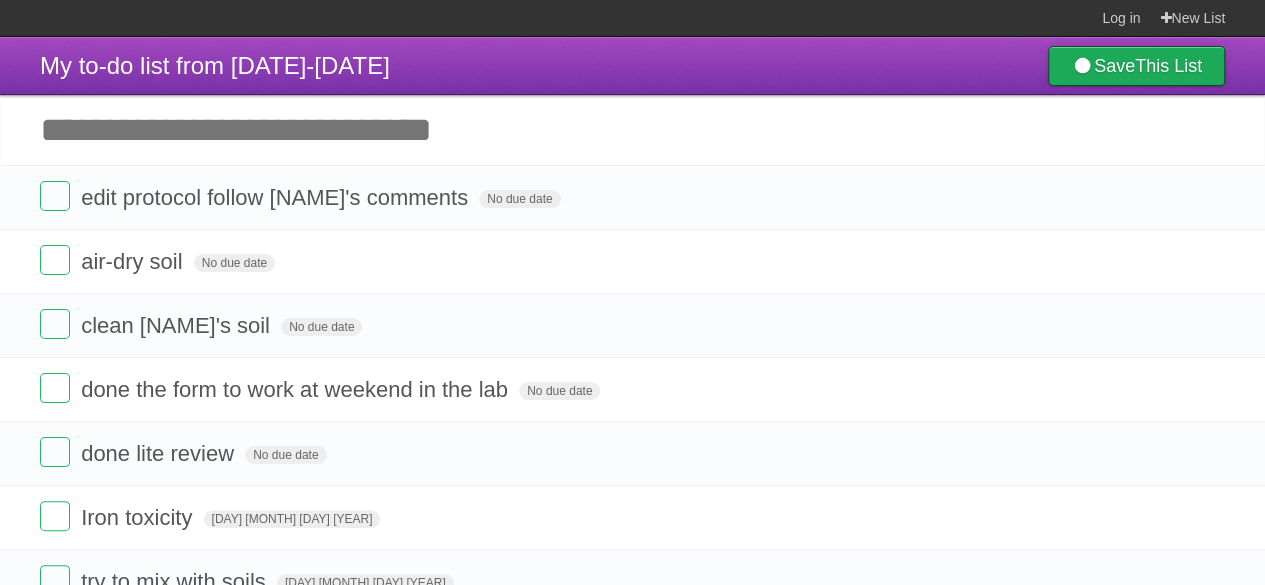 click at bounding box center (1082, 66) 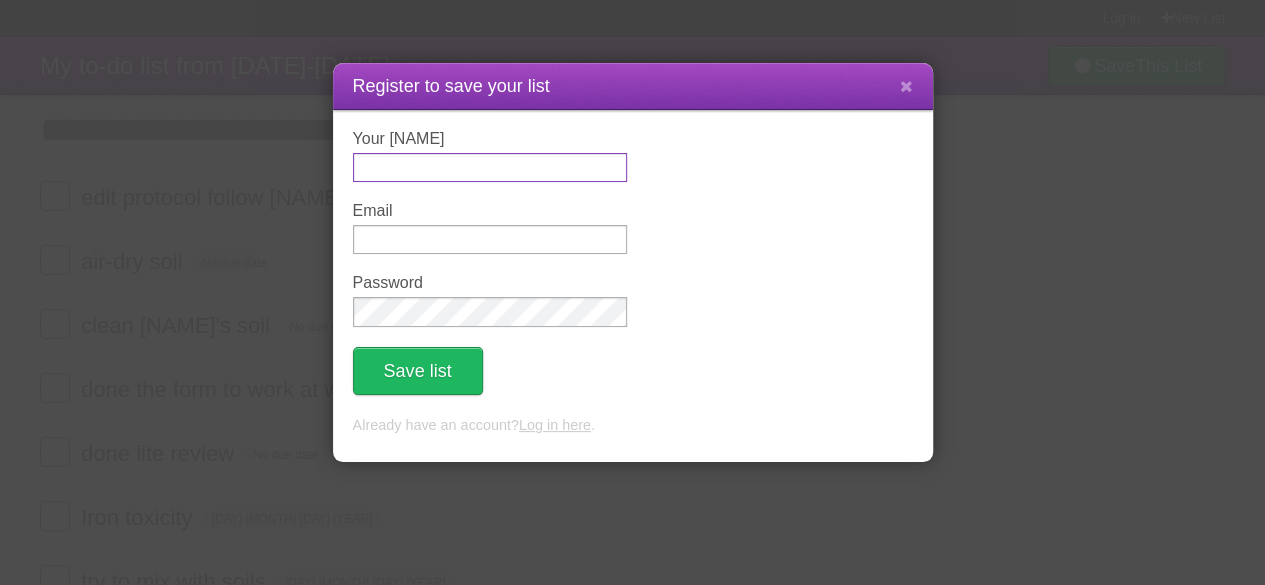 type on "***" 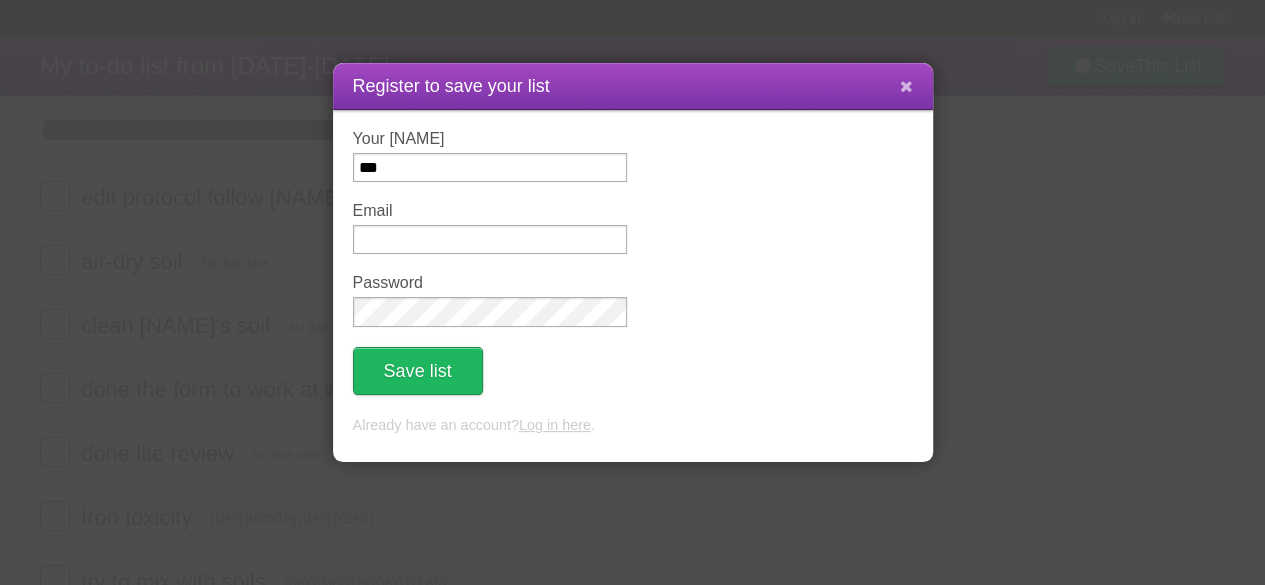 click at bounding box center [906, 86] 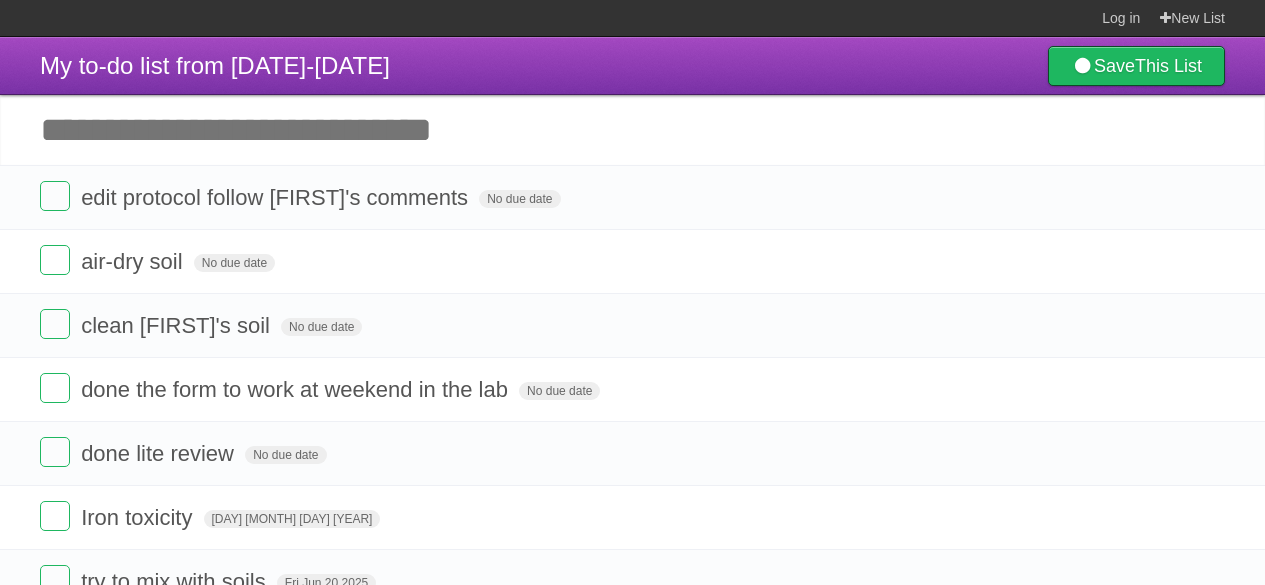 scroll, scrollTop: 0, scrollLeft: 0, axis: both 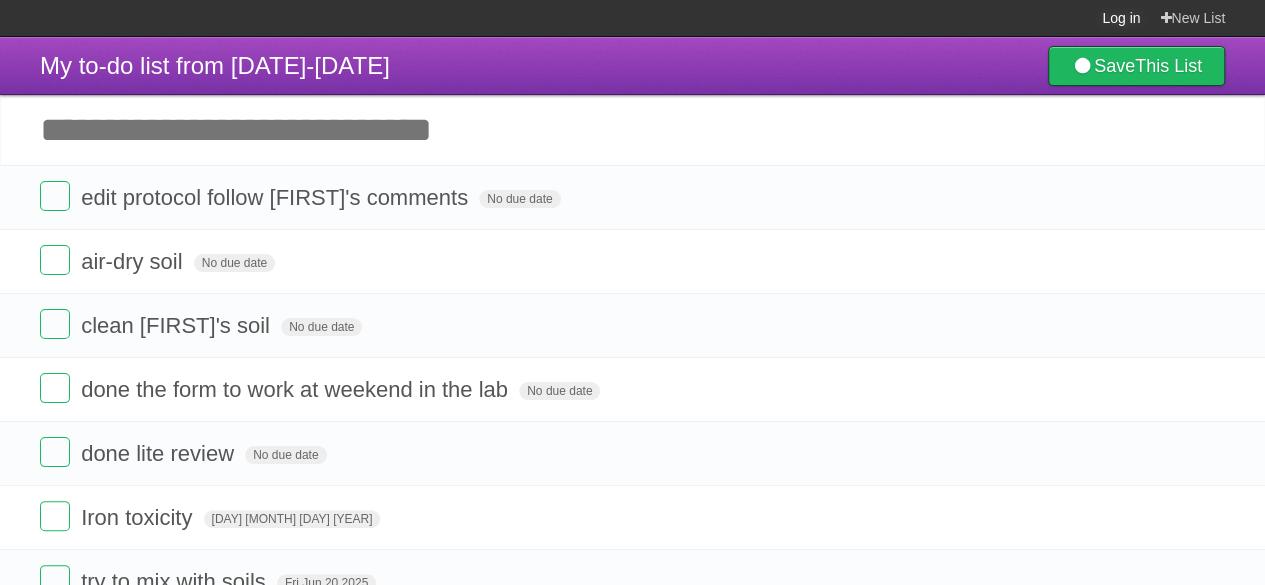 click on "Log in" at bounding box center [1121, 18] 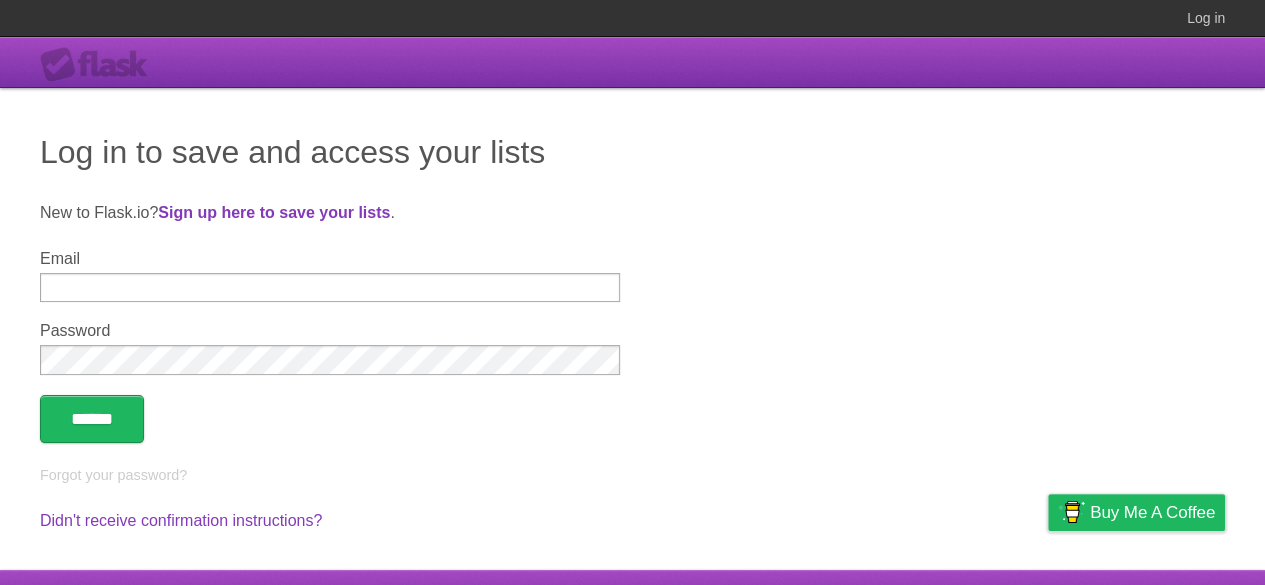 click on "[EMAIL]" at bounding box center (330, 287) 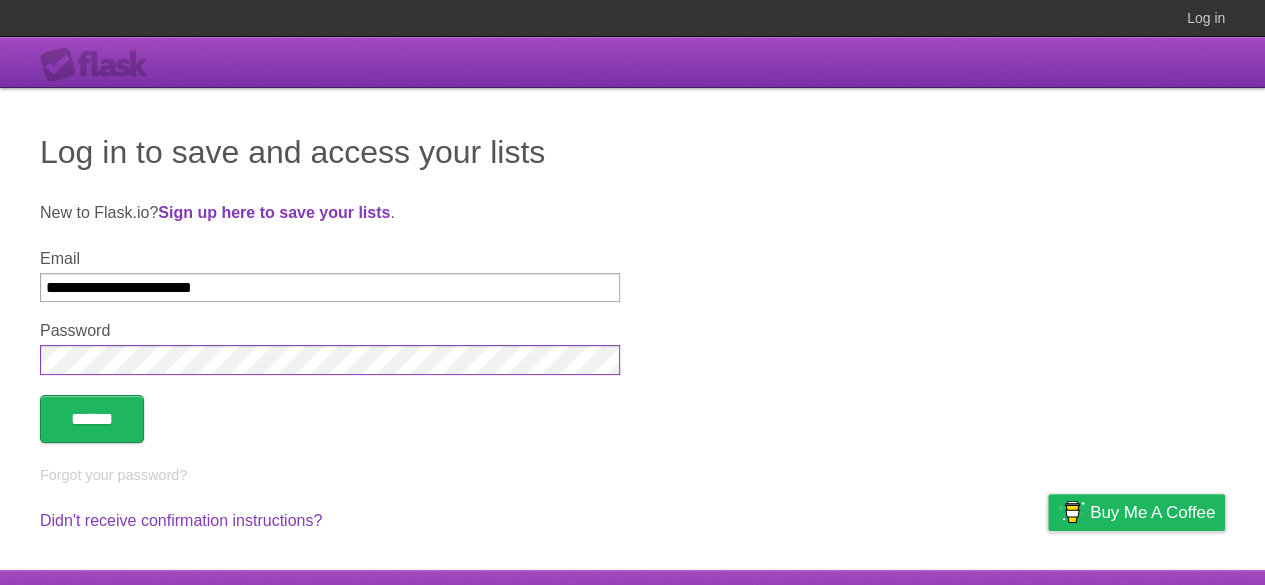 click on "******" at bounding box center [92, 419] 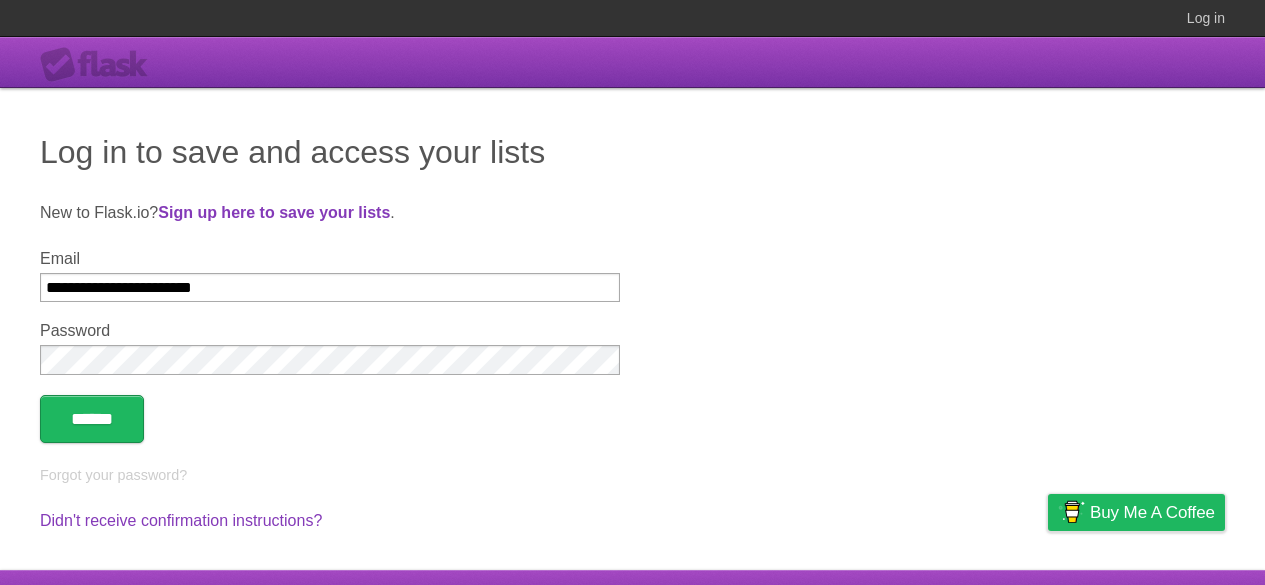 scroll, scrollTop: 0, scrollLeft: 0, axis: both 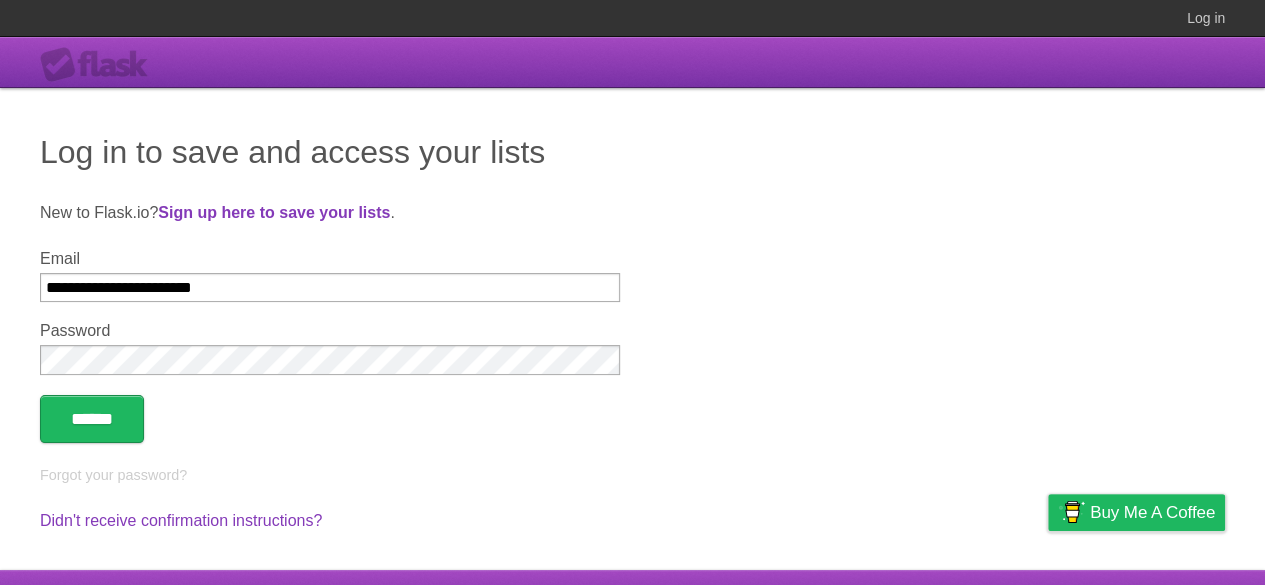 click on "Log in" at bounding box center (632, 18) 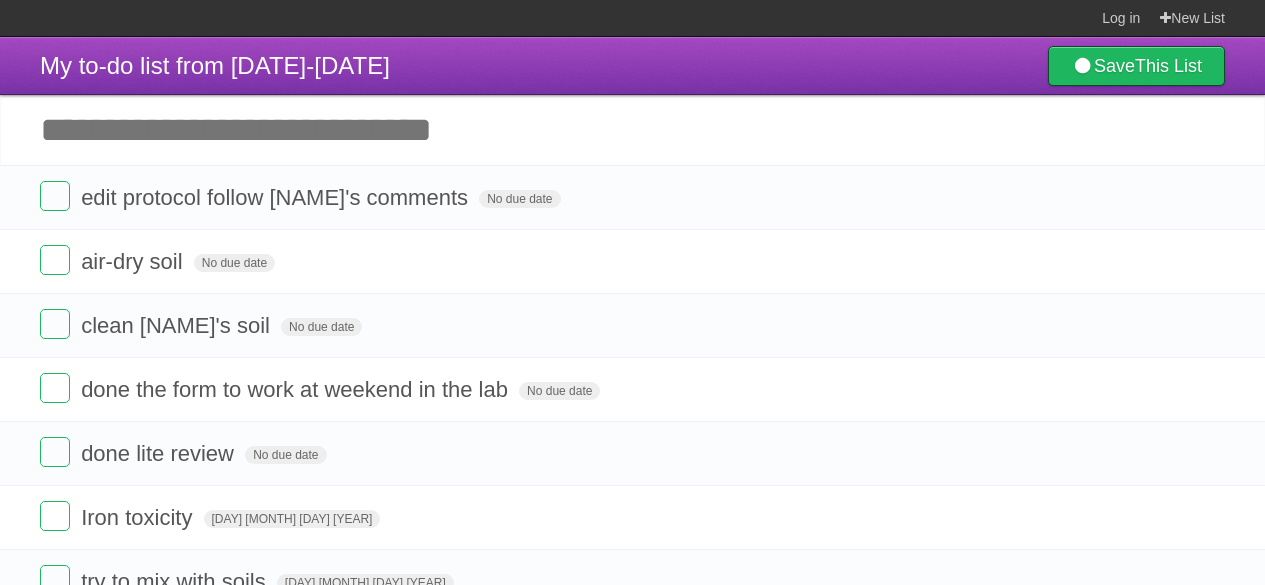 scroll, scrollTop: 0, scrollLeft: 0, axis: both 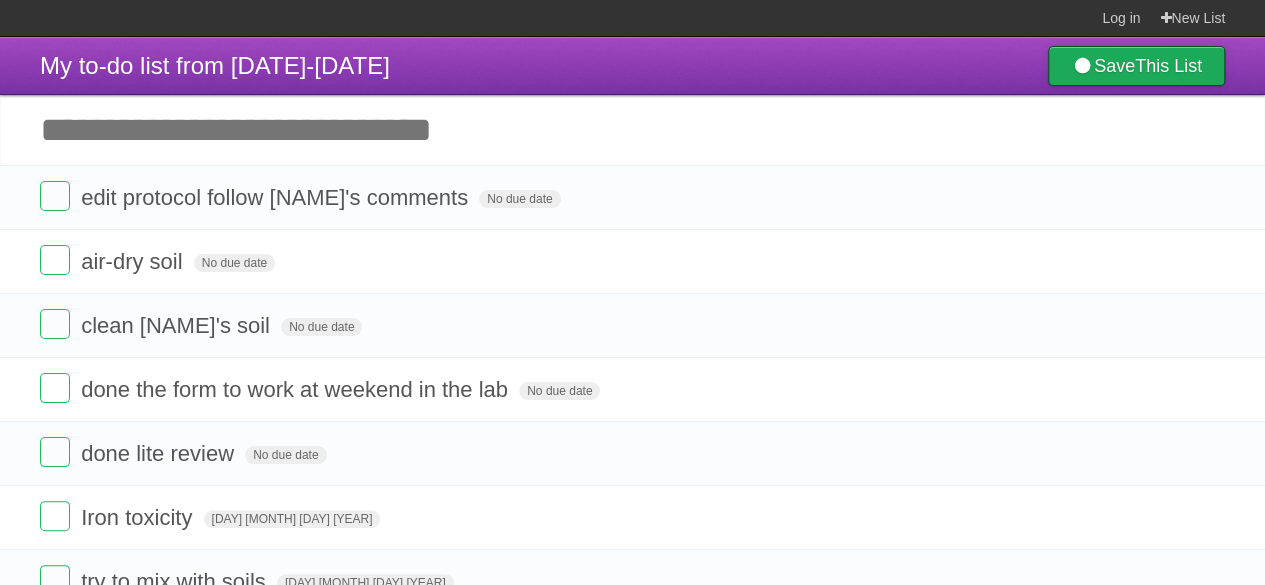 click at bounding box center (1082, 66) 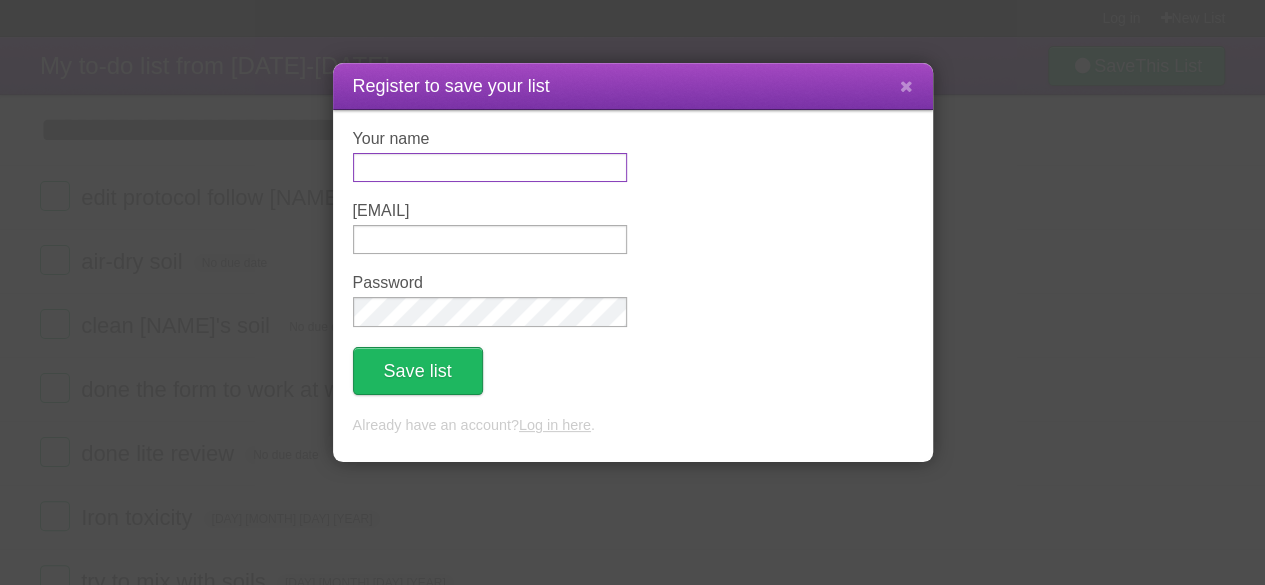 type on "***" 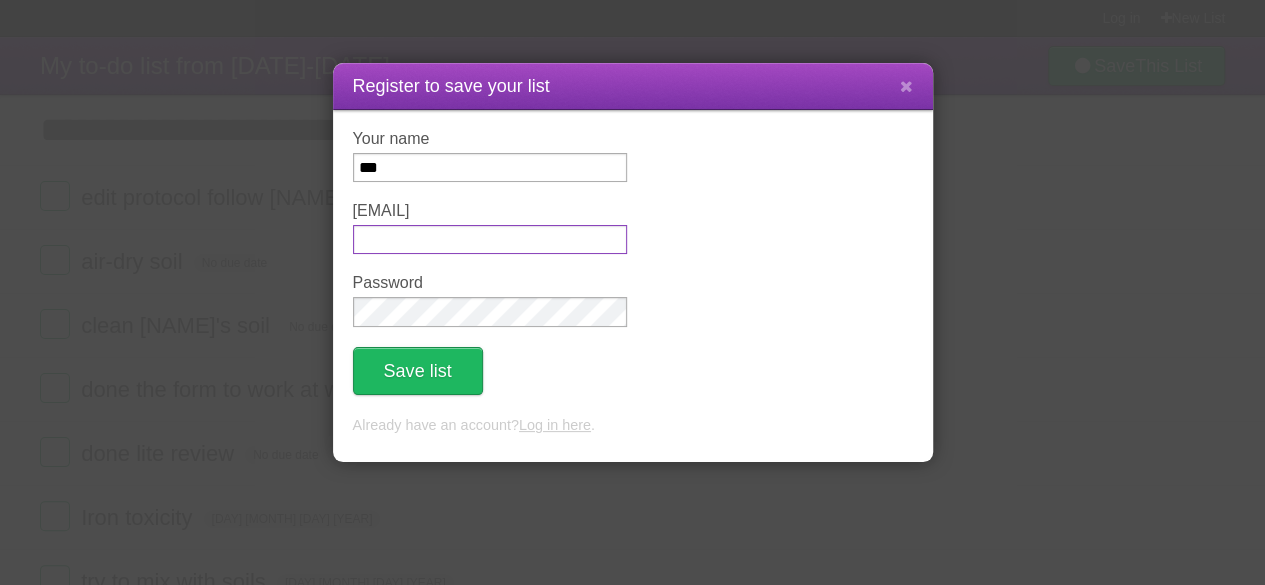 click on "[EMAIL]" at bounding box center (490, 239) 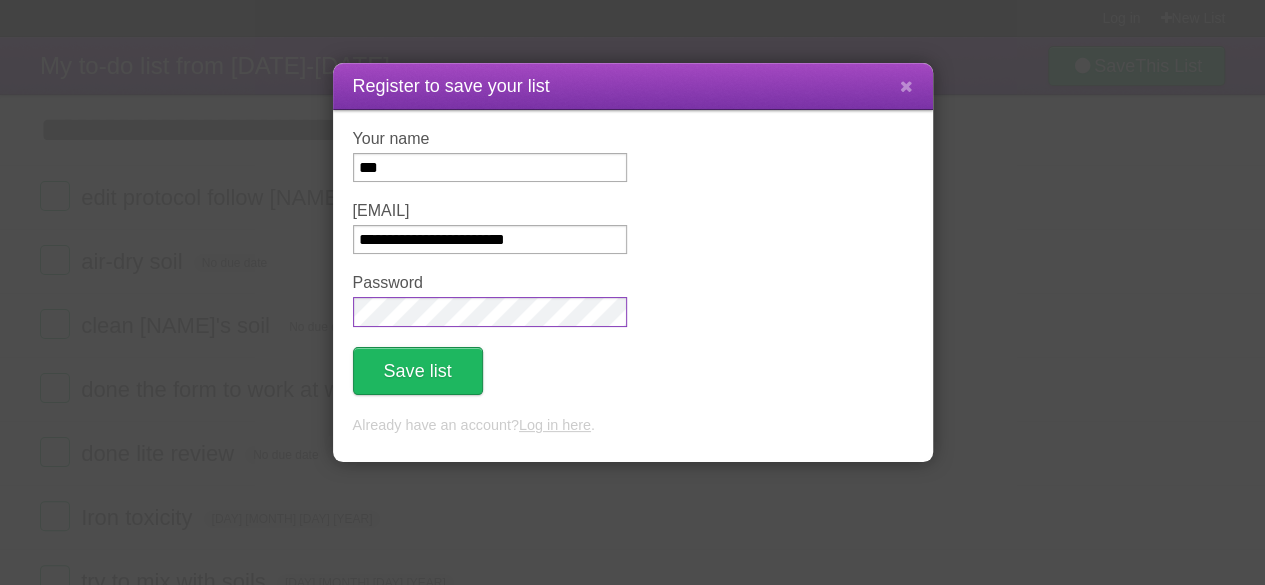 click on "Save list" at bounding box center (418, 371) 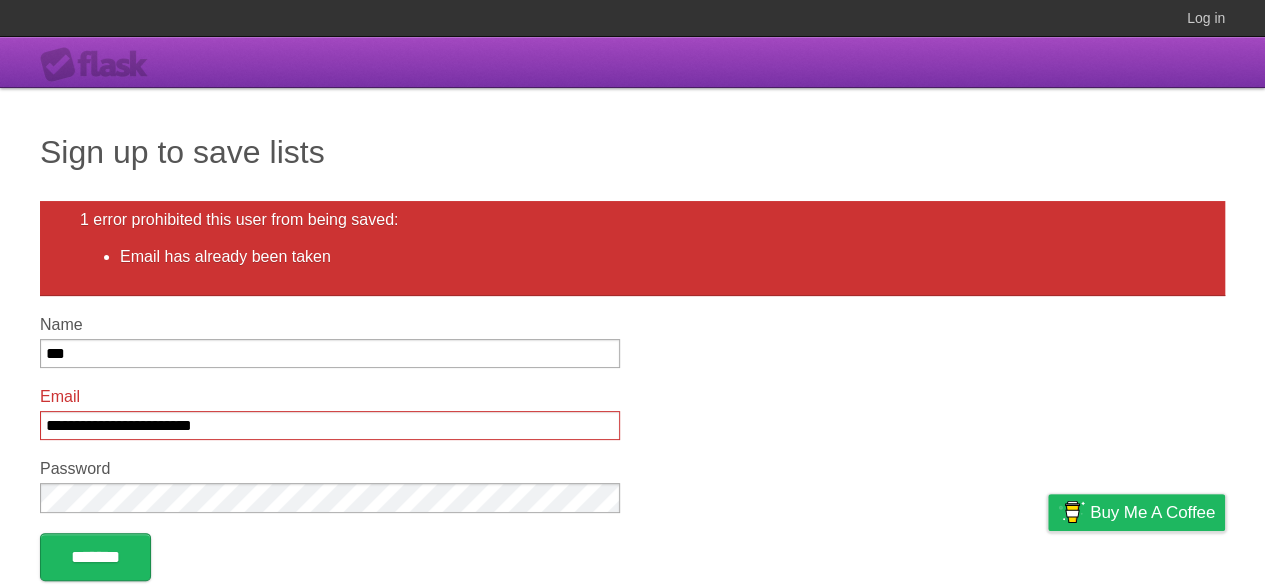 scroll, scrollTop: 174, scrollLeft: 0, axis: vertical 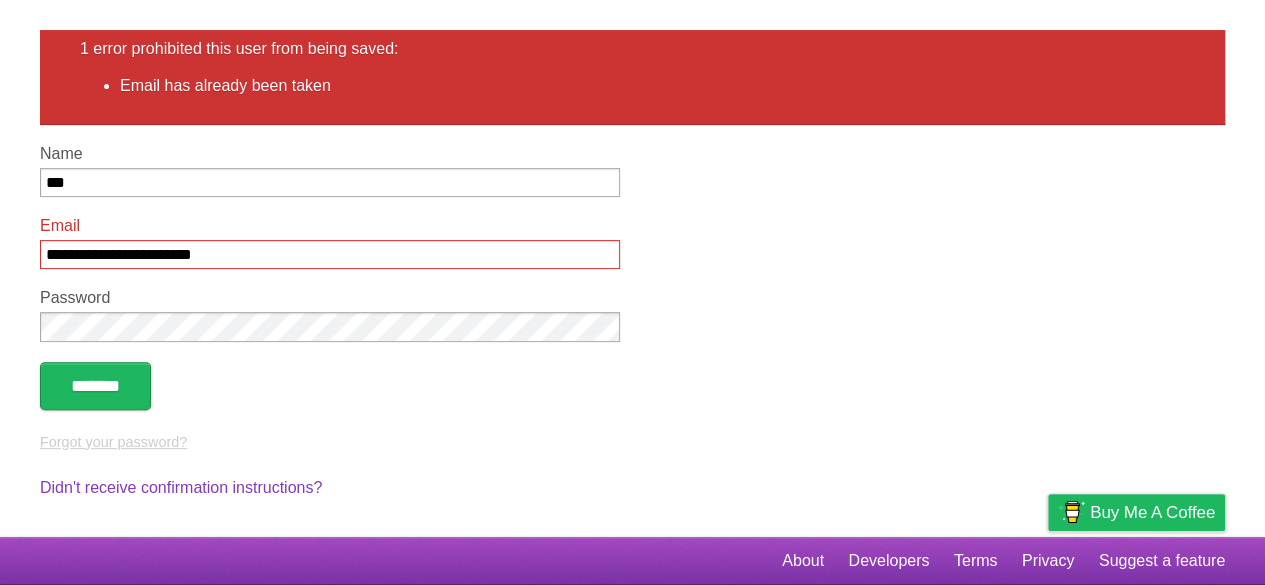 click on "Forgot your password?" at bounding box center [113, 442] 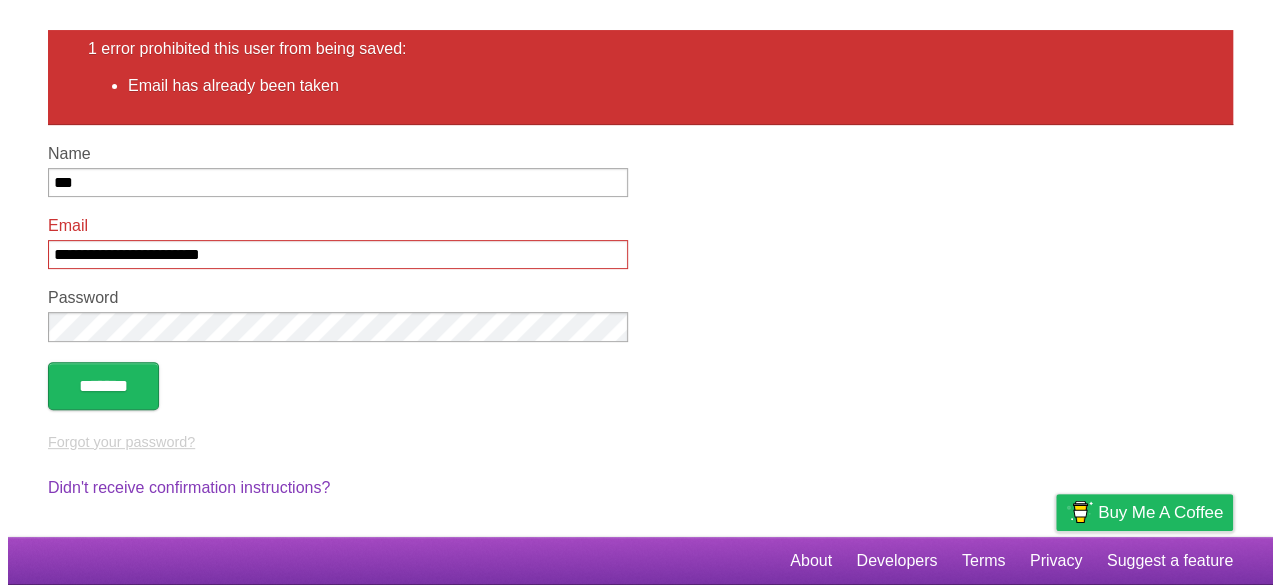 scroll, scrollTop: 0, scrollLeft: 0, axis: both 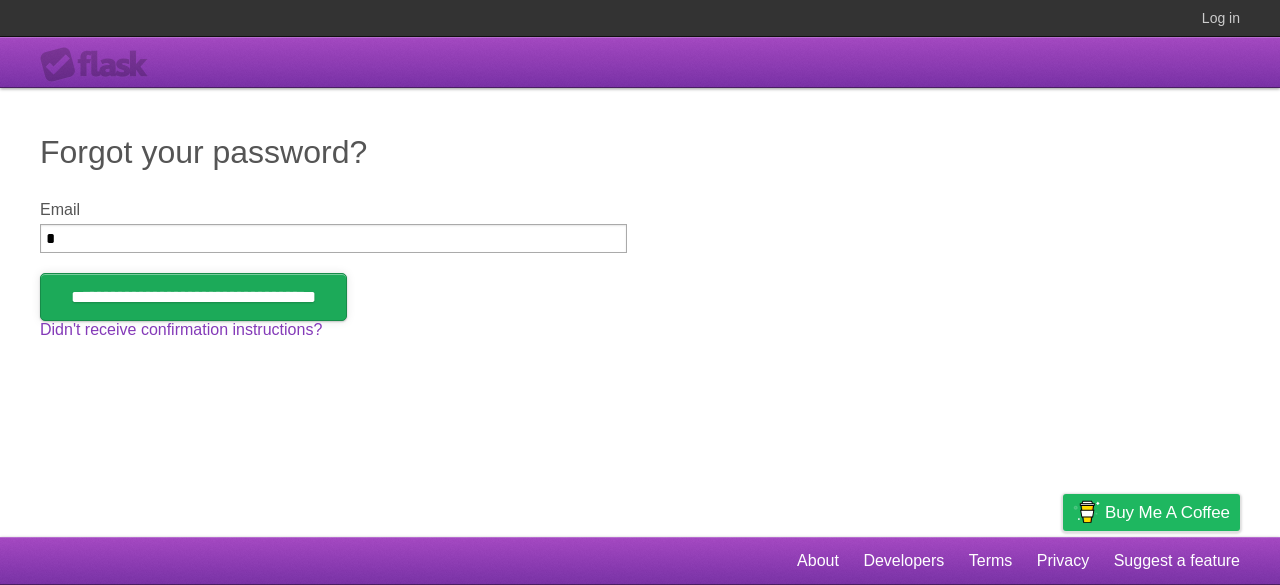 type on "**********" 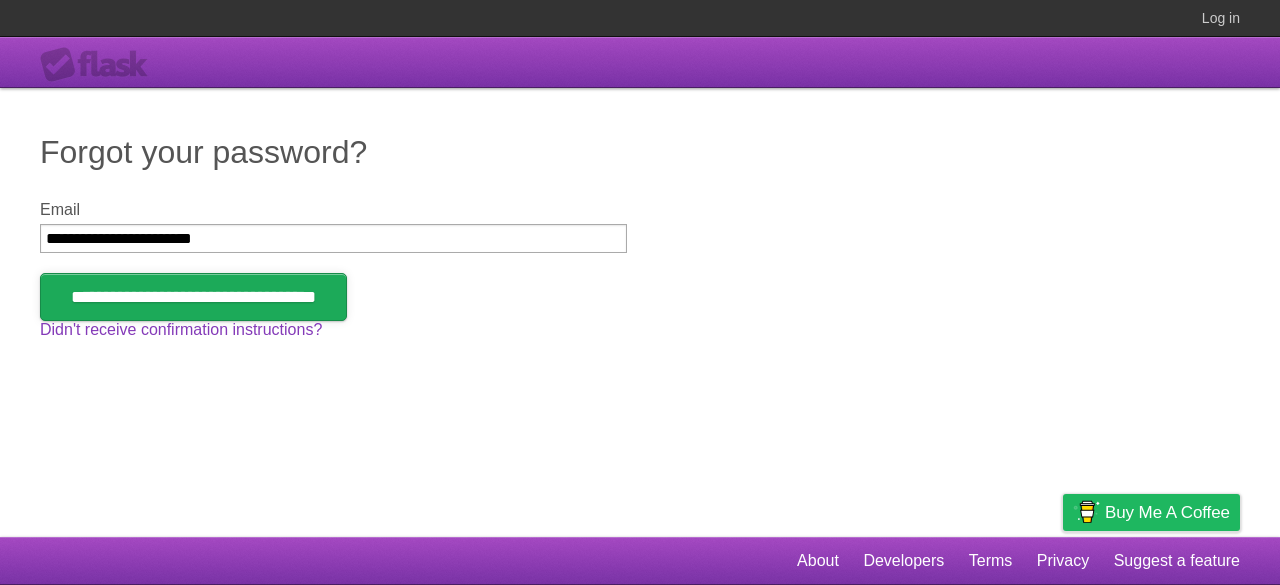 click on "**********" at bounding box center [193, 297] 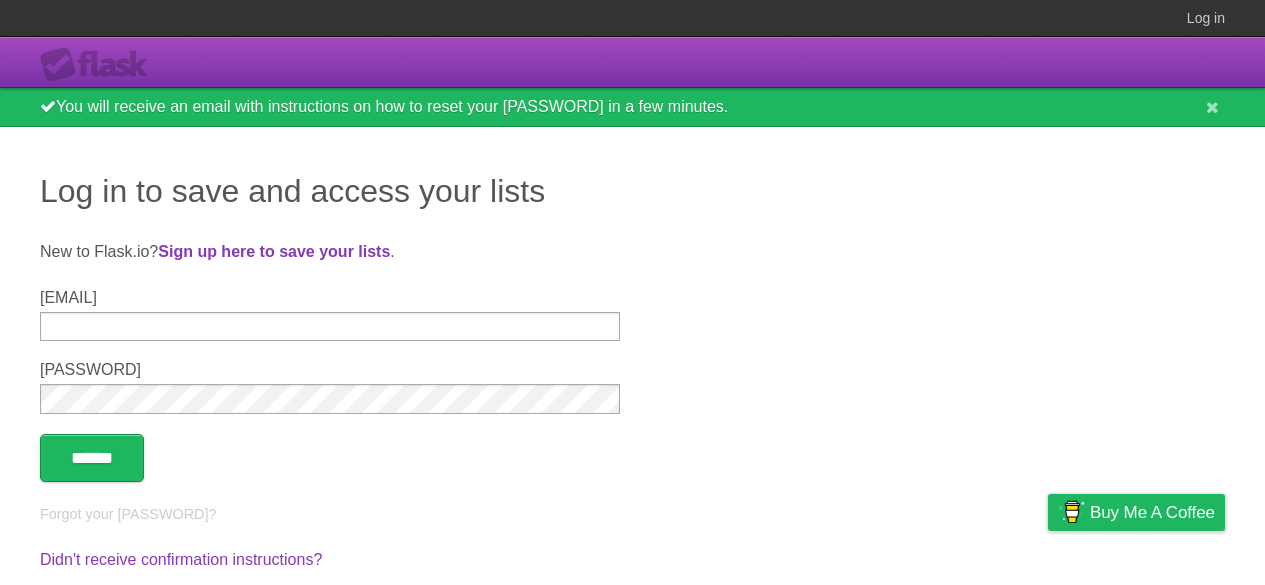 scroll, scrollTop: 0, scrollLeft: 0, axis: both 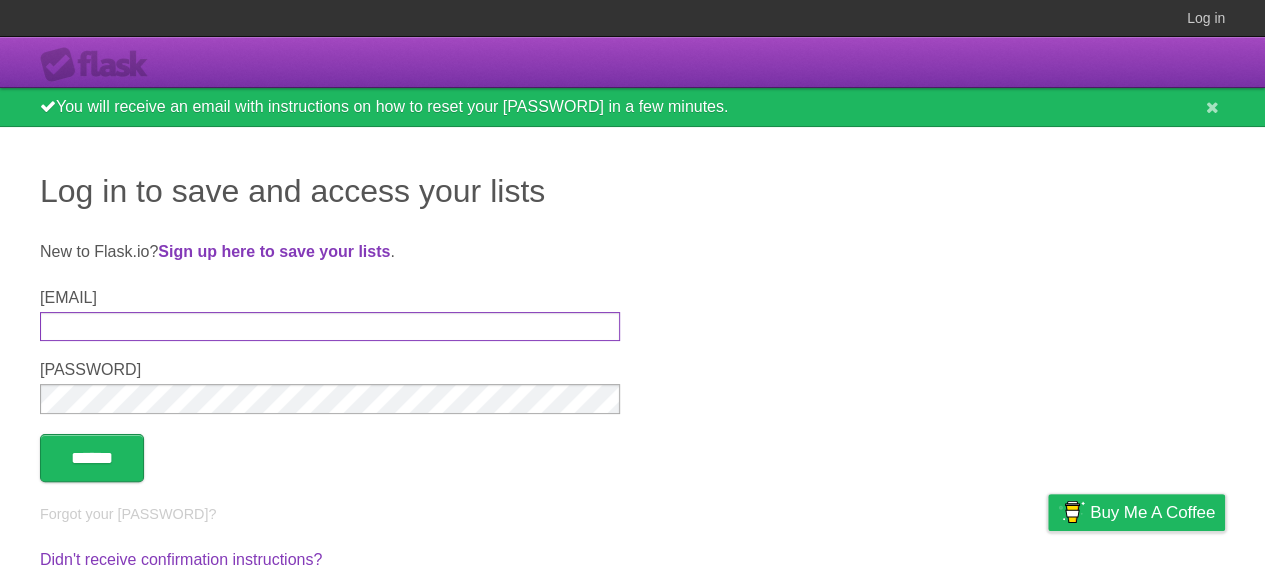 click on "[EMAIL]" at bounding box center (330, 326) 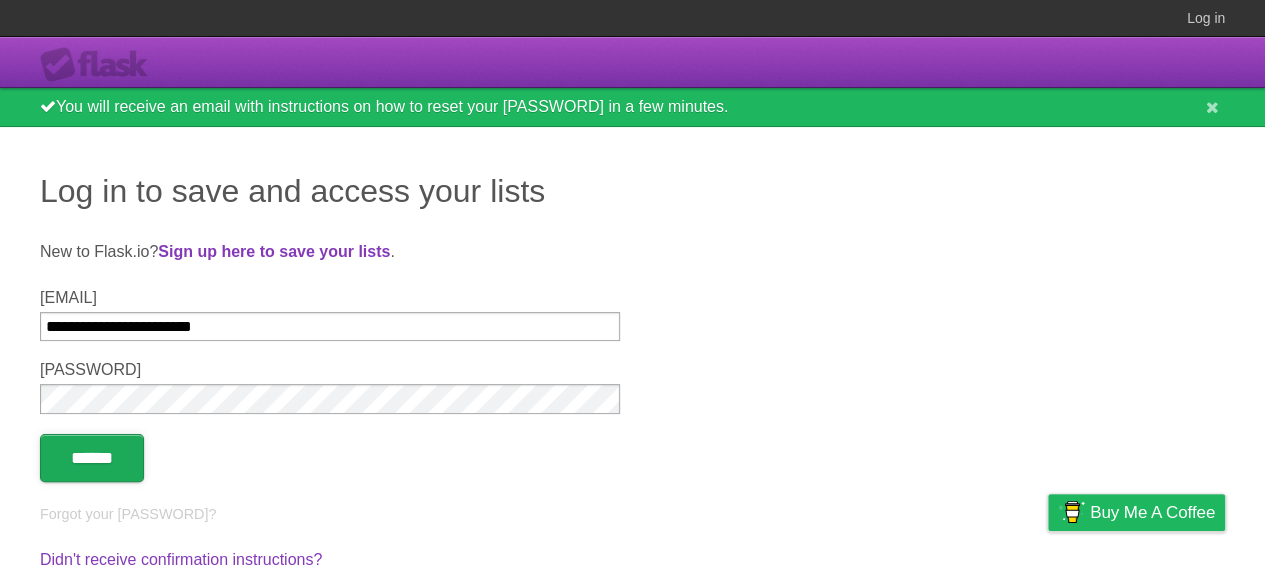 click on "******" at bounding box center (92, 458) 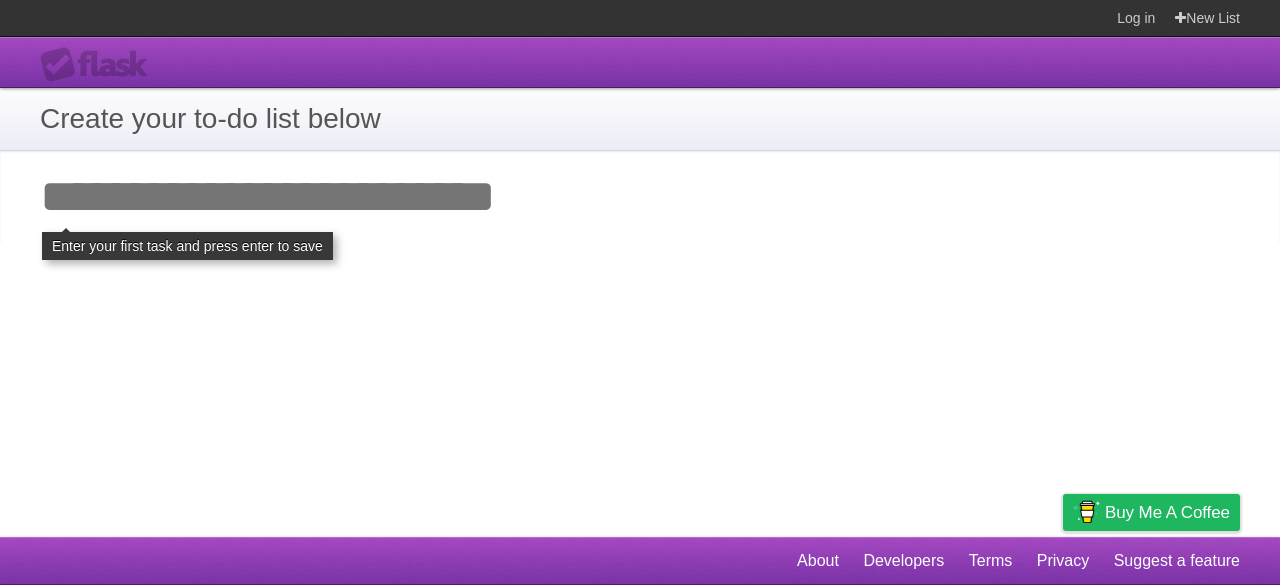 scroll, scrollTop: 0, scrollLeft: 0, axis: both 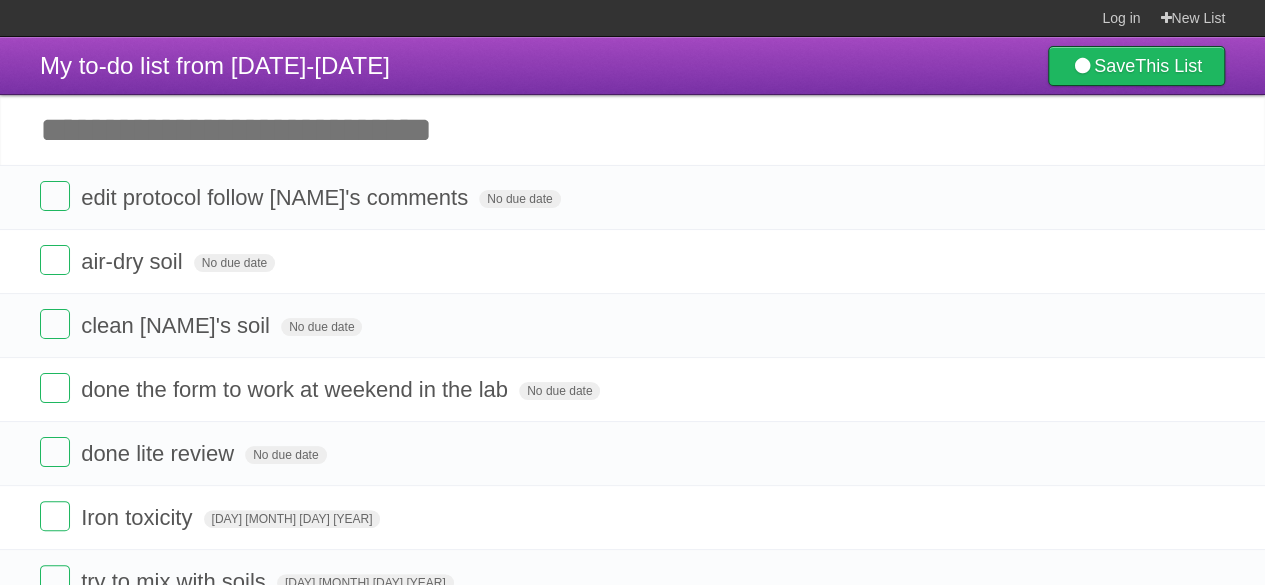 click on "Log in
New List" at bounding box center [632, 18] 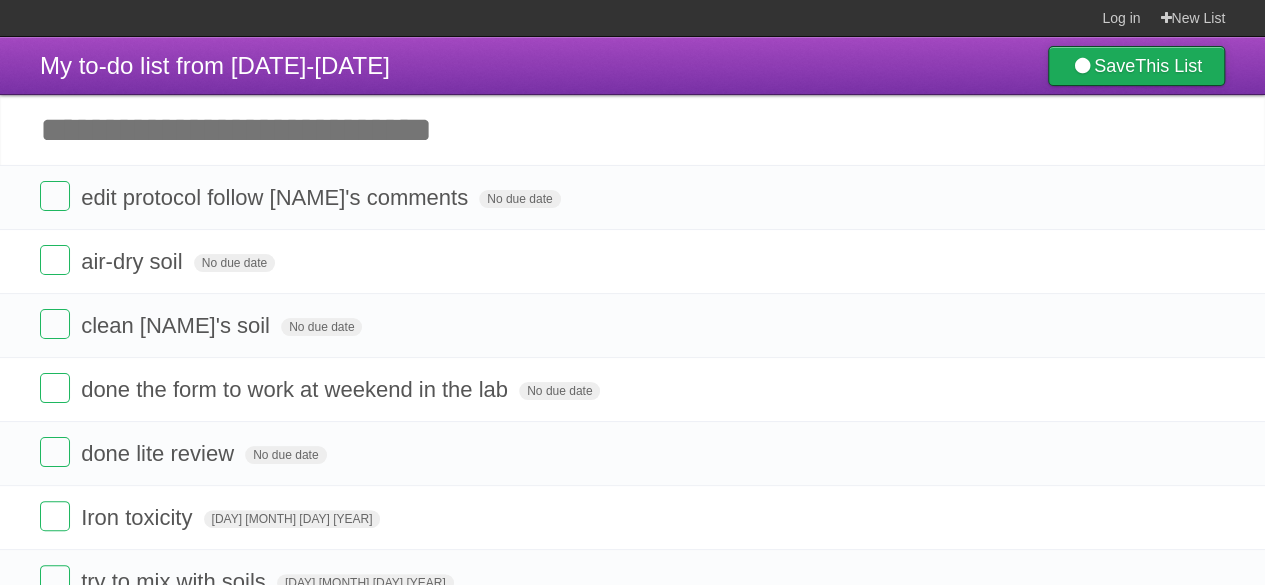 click at bounding box center (1082, 66) 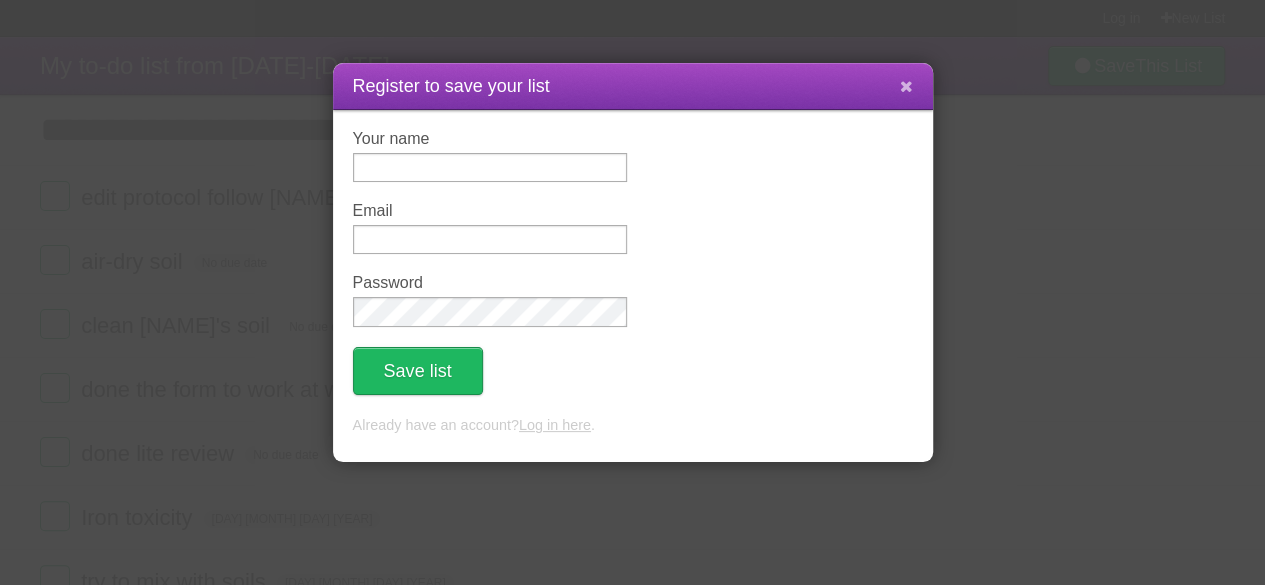 click at bounding box center [906, 86] 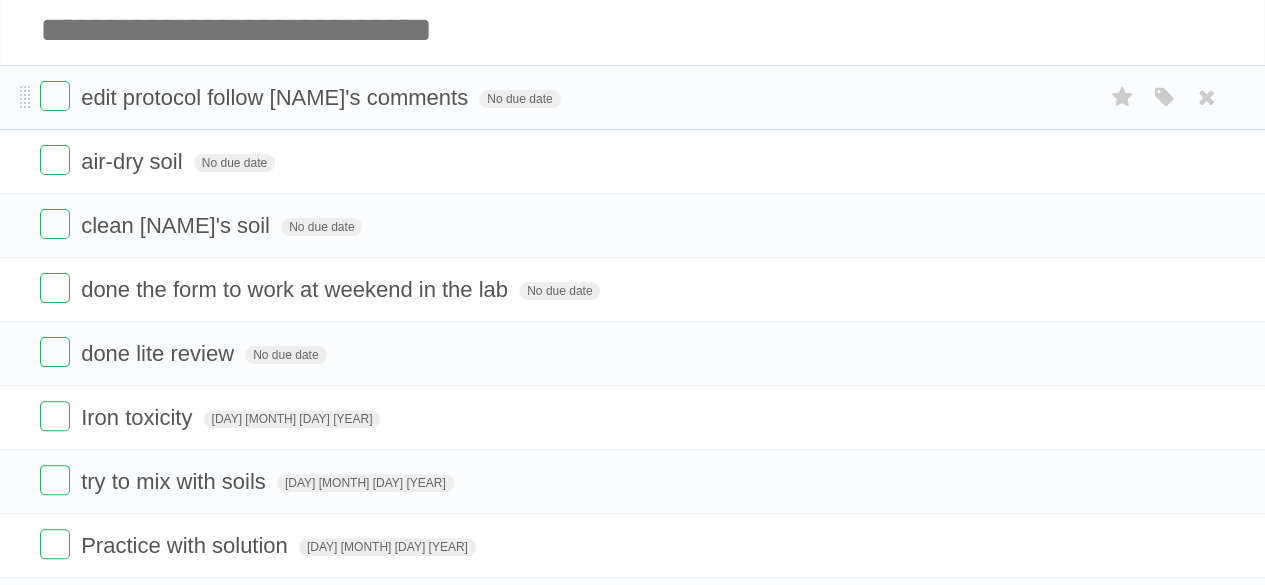 scroll, scrollTop: 0, scrollLeft: 0, axis: both 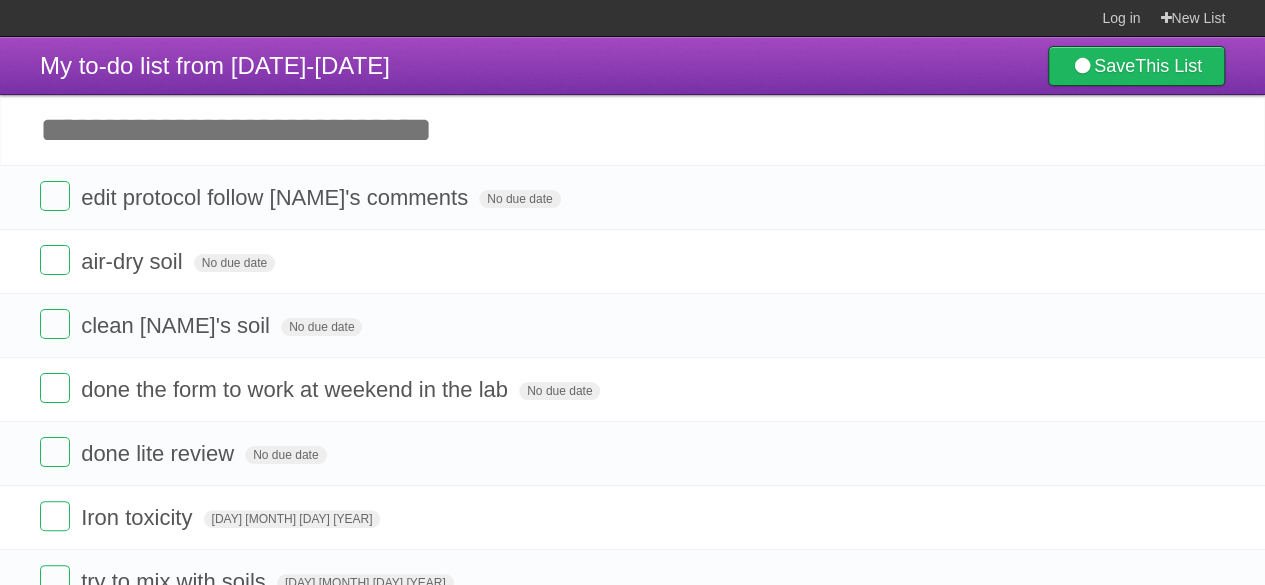 click on "Log in
New List" at bounding box center (632, 18) 